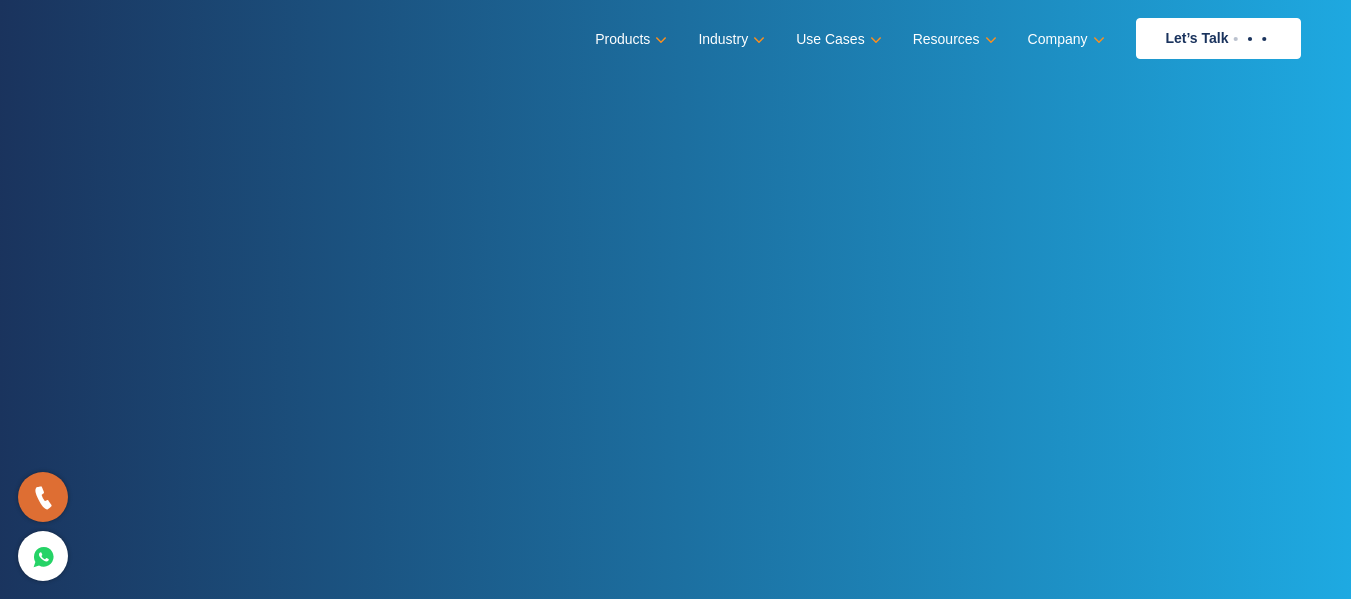 scroll, scrollTop: 0, scrollLeft: 0, axis: both 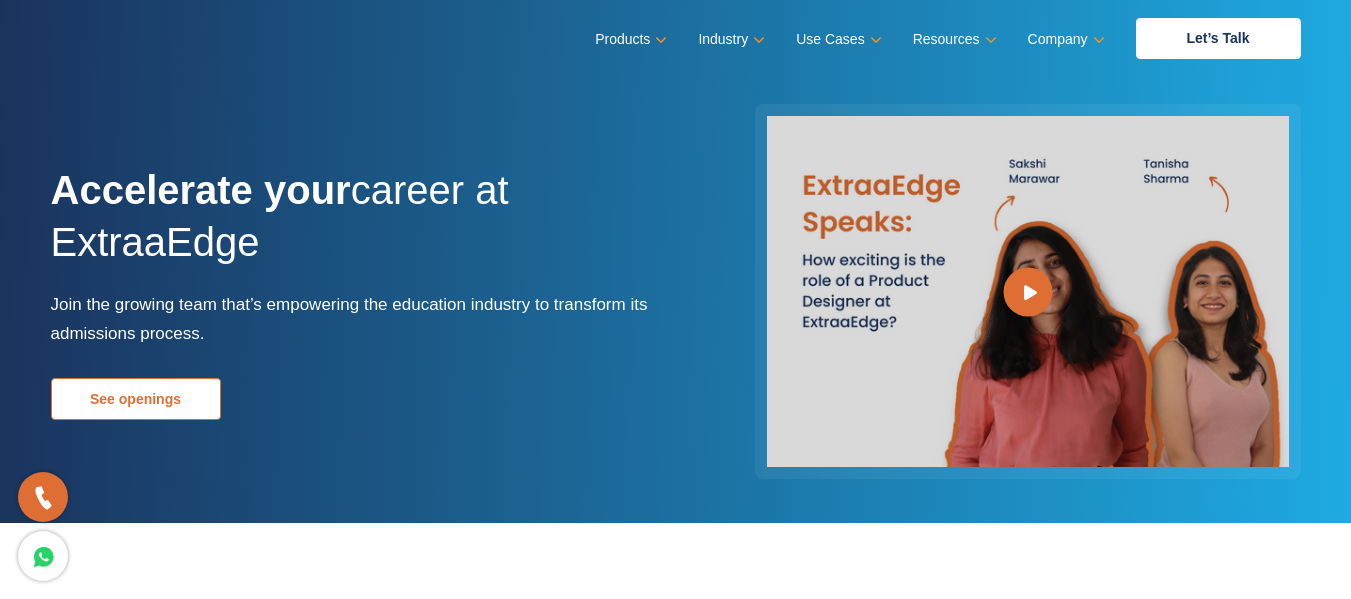 click on "See openings" at bounding box center (136, 399) 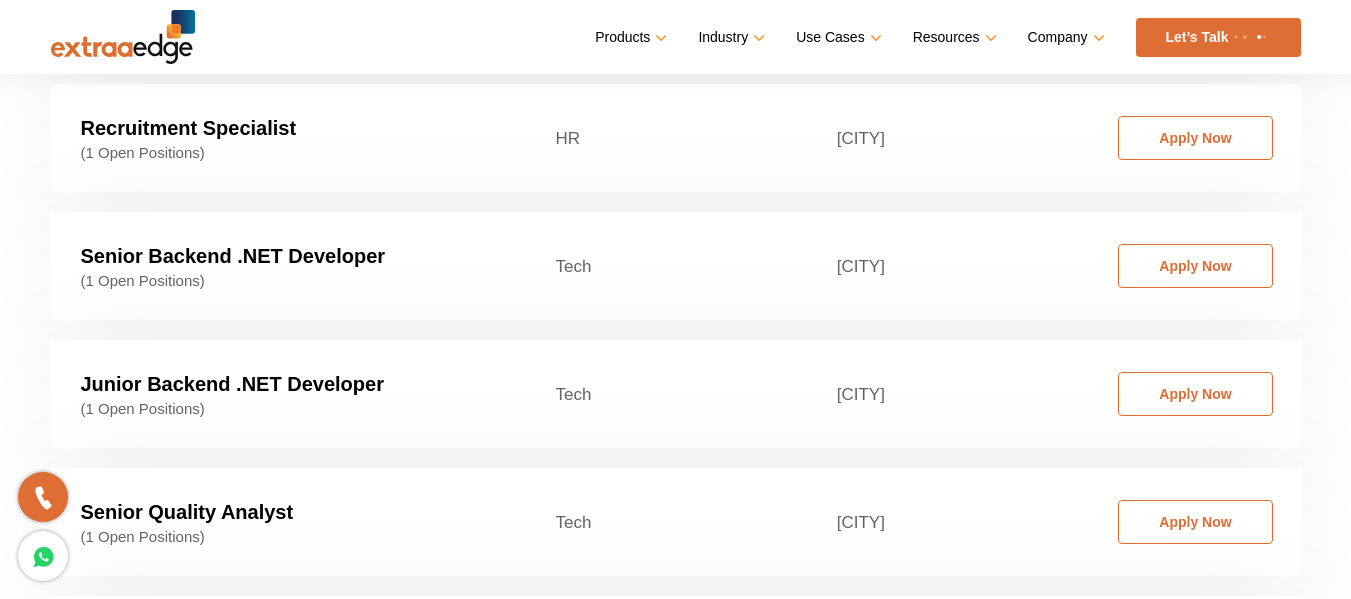 scroll, scrollTop: 4082, scrollLeft: 0, axis: vertical 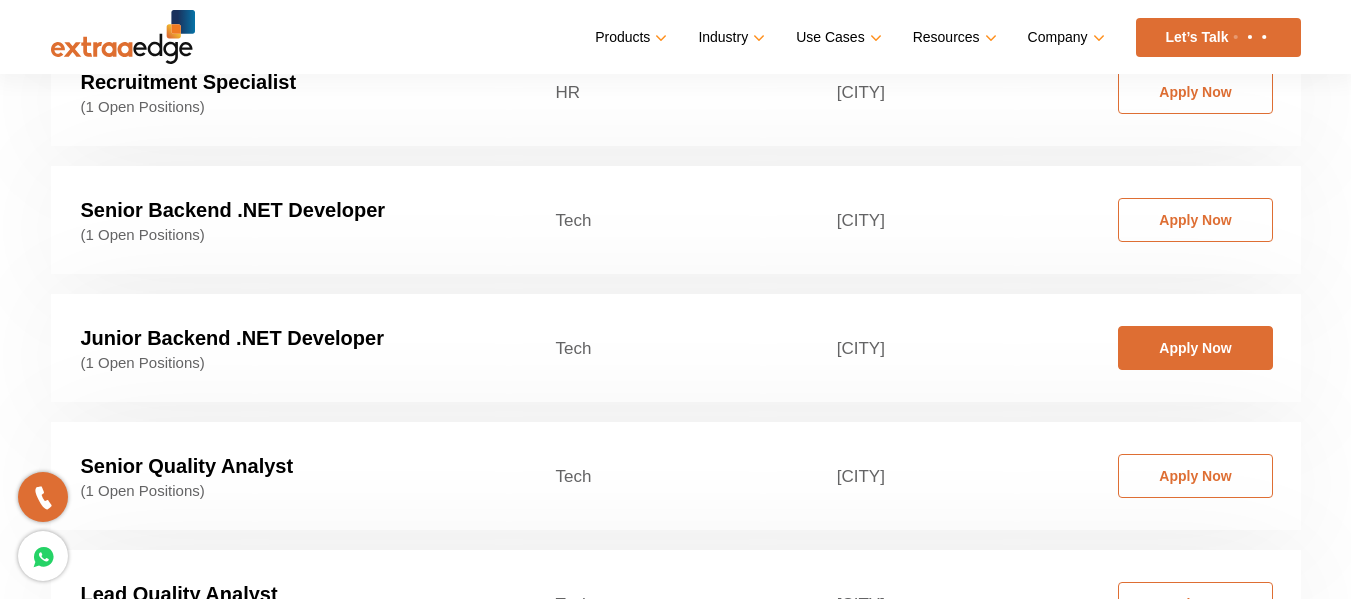 click on "Apply Now" at bounding box center [1195, 348] 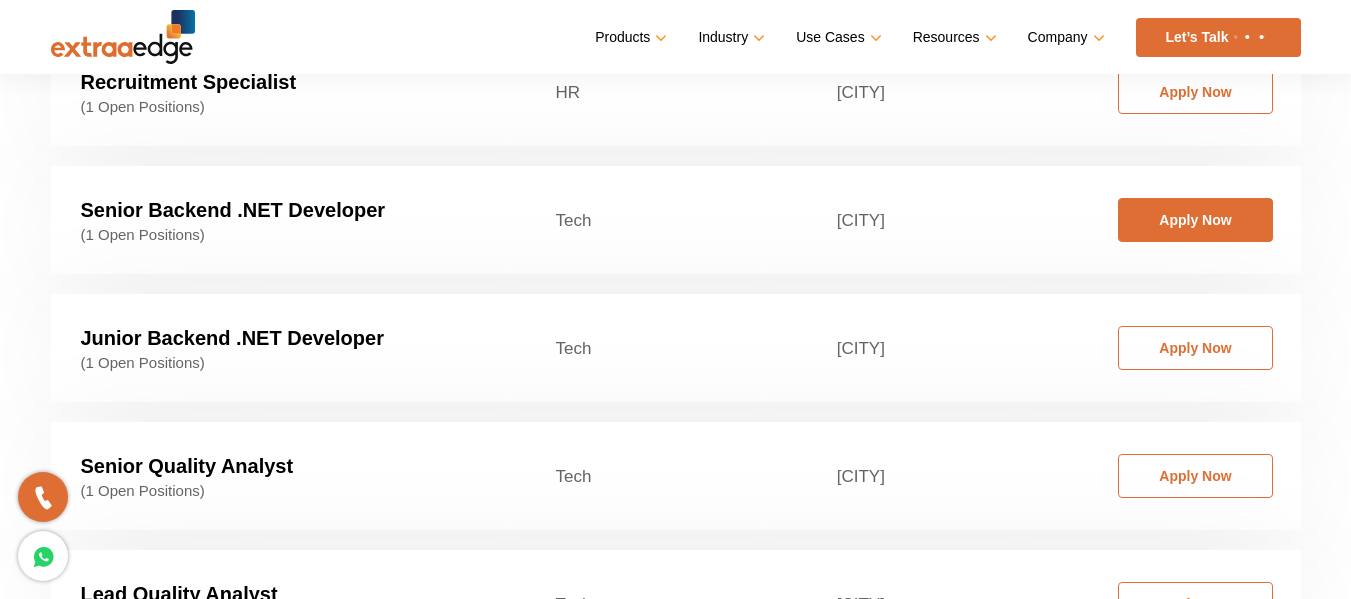 click on "Apply Now" at bounding box center (1195, 220) 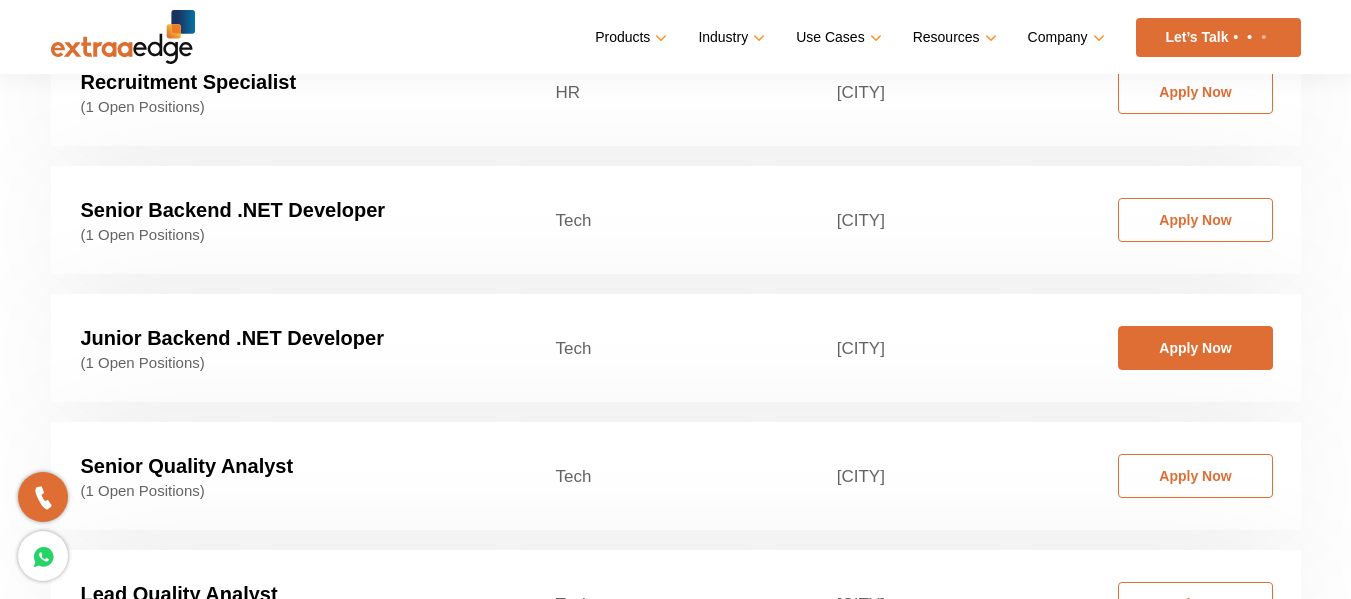 click on "Apply Now" at bounding box center [1195, 348] 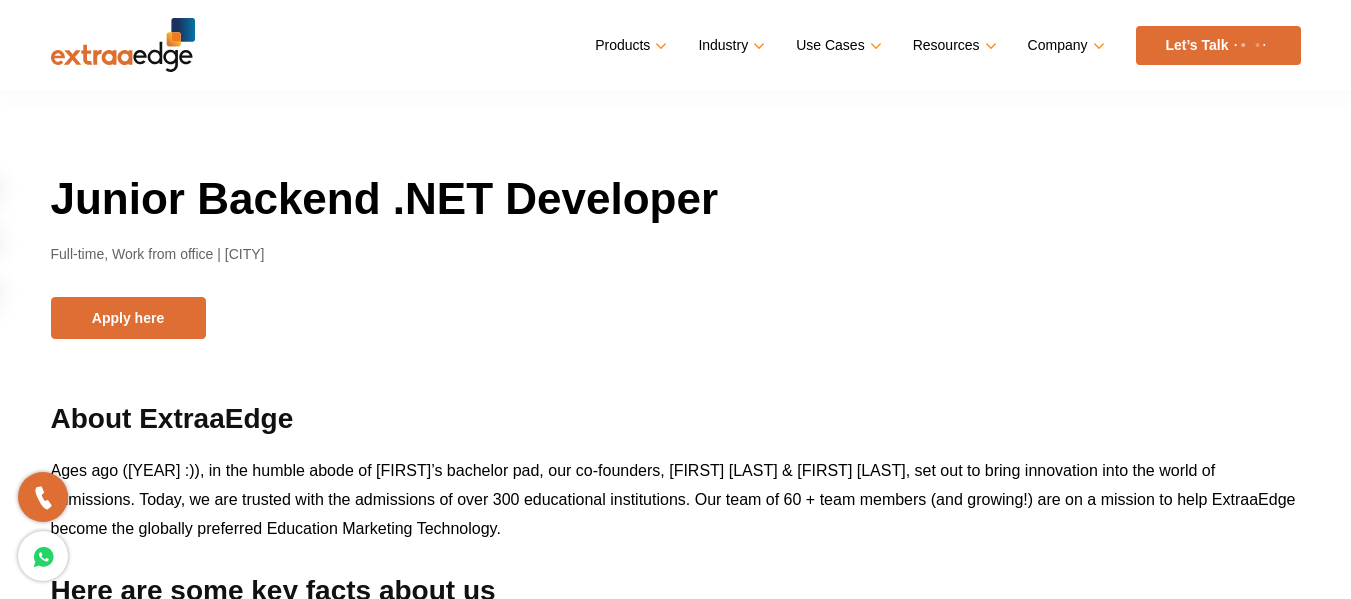 scroll, scrollTop: 0, scrollLeft: 0, axis: both 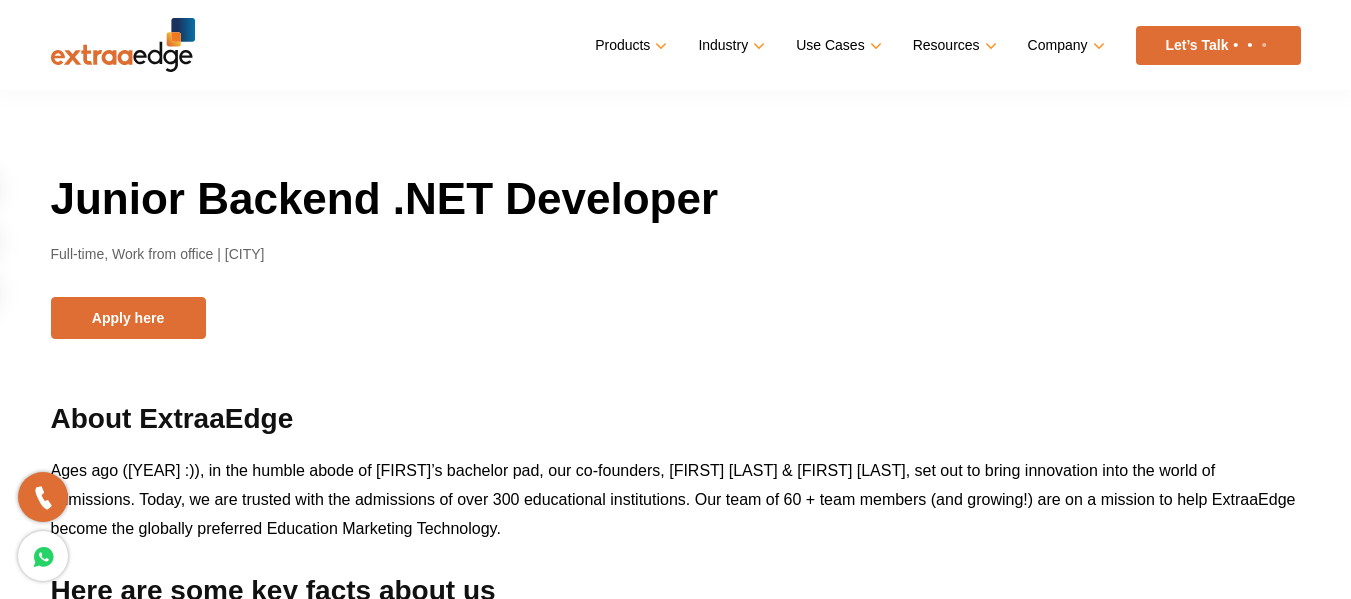 click on "Junior Backend .NET Developer
Full-time, Work from office | [CITY]
Apply here
About ExtraaEdge
Ages ago ([YEAR] :)), in the humble abode of [FIRST]’s bachelor pad, our co-founders, [FIRST] [LAST] & [FIRST] [LAST], set out to bring innovation into the world of admissions. Today, we are trusted with the admissions of over 300 educational institutions. Our team of 60 + team members (and growing!) are on a mission to help ExtraaEdge become the globally preferred Education Marketing Technology.
Here are some key facts about us
Currently used by over 4000 admissions officers and 240 teams across the globe.
High growth rate.
Rapid technological advancements. In a short span of 5 years at par with some of the market leaders.
End to End education-focused, customized tools.
What we love solving for
Building advanced technology that solves specific business problems and gives" at bounding box center [676, 1610] 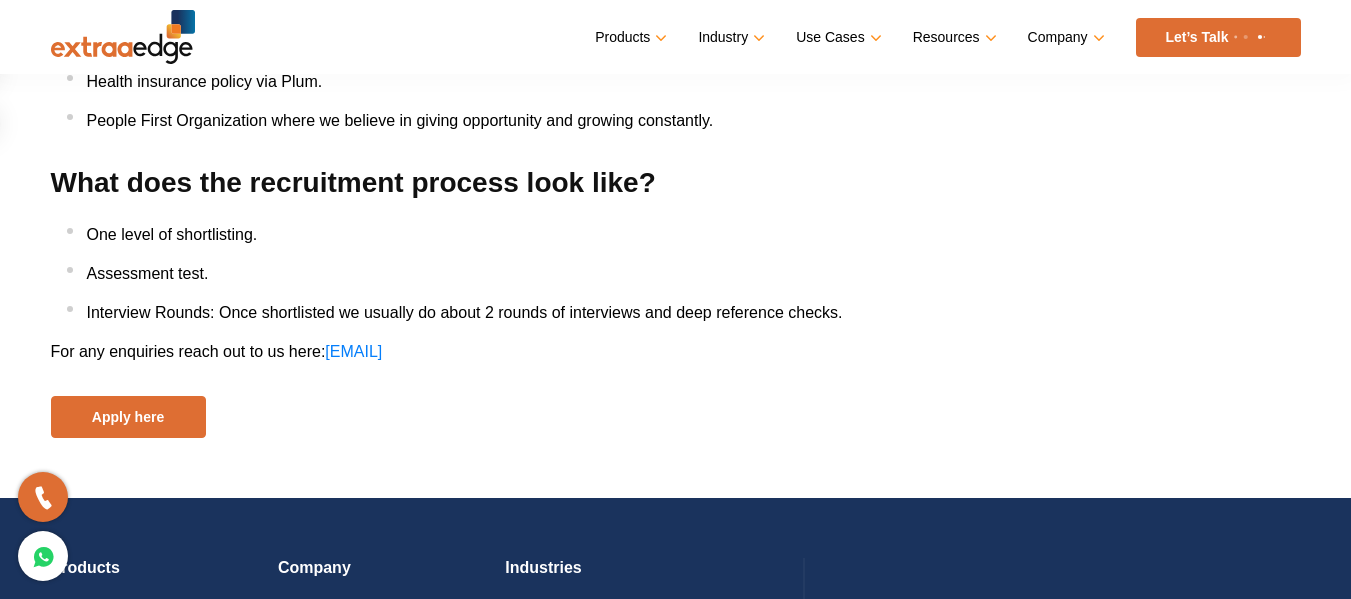 scroll, scrollTop: 2640, scrollLeft: 0, axis: vertical 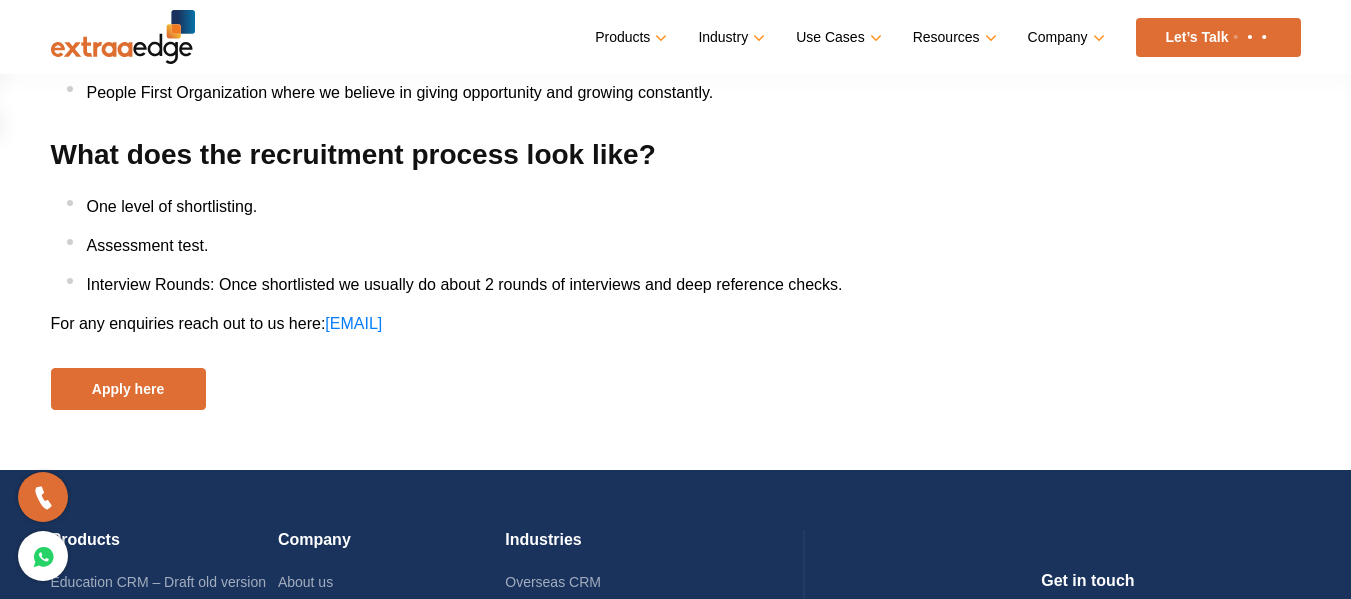 drag, startPoint x: 417, startPoint y: 330, endPoint x: 677, endPoint y: 183, distance: 298.67877 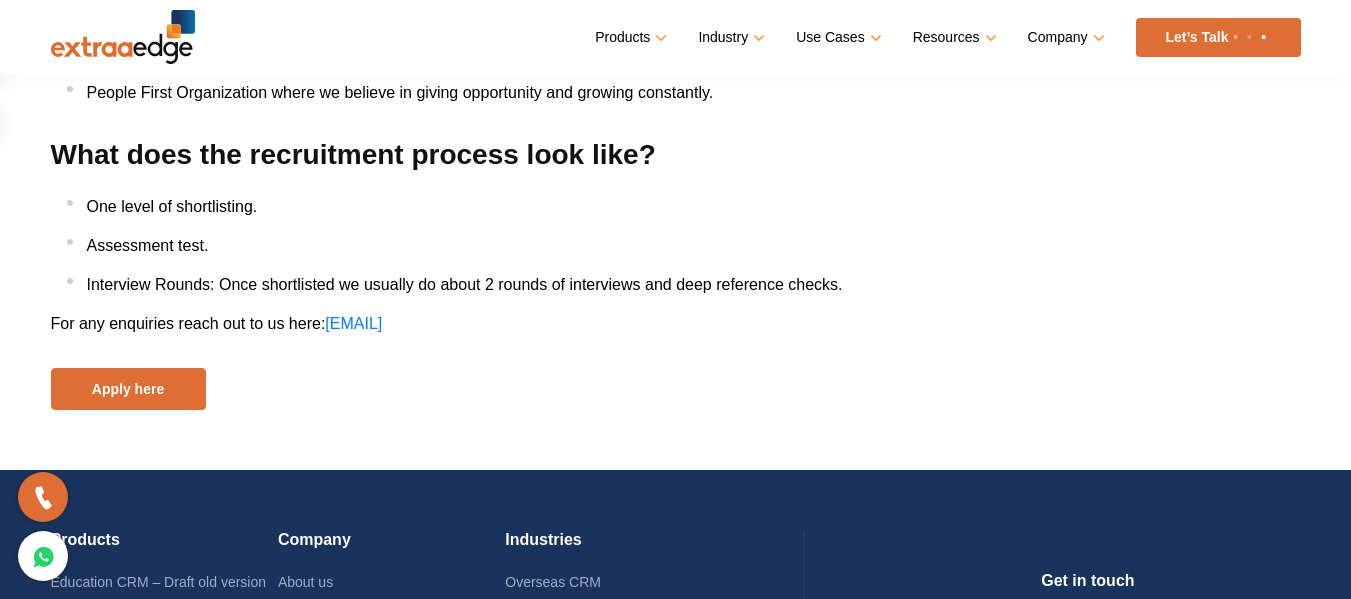 click on "About ExtraaEdge
Ages ago ([YEAR] :)), in the humble abode of [FIRST]’s bachelor pad, our co-founders, [FIRST] [LAST] & [FIRST] [LAST], set out to bring innovation into the world of admissions. Today, we are trusted with the admissions of over 300 educational institutions. Our team of 60 + team members (and growing!) are on a mission to help ExtraaEdge become the globally preferred Education Marketing Technology.
Here are some key facts about us
Currently used by over 4000 admissions officers and 240 teams across the globe.
High growth rate.
Rapid technological advancements. In a short span of 5 years at par with some of the market leaders.
End to End education-focused, customized tools.
What we love solving for
Building advanced technology that solves specific business problems and gives  the admissions team an edge over their competitors.
Creating a delightful experience for each user and team to ensure their goals are met.
Helping admissions & marketing teams grow." at bounding box center (676, -915) 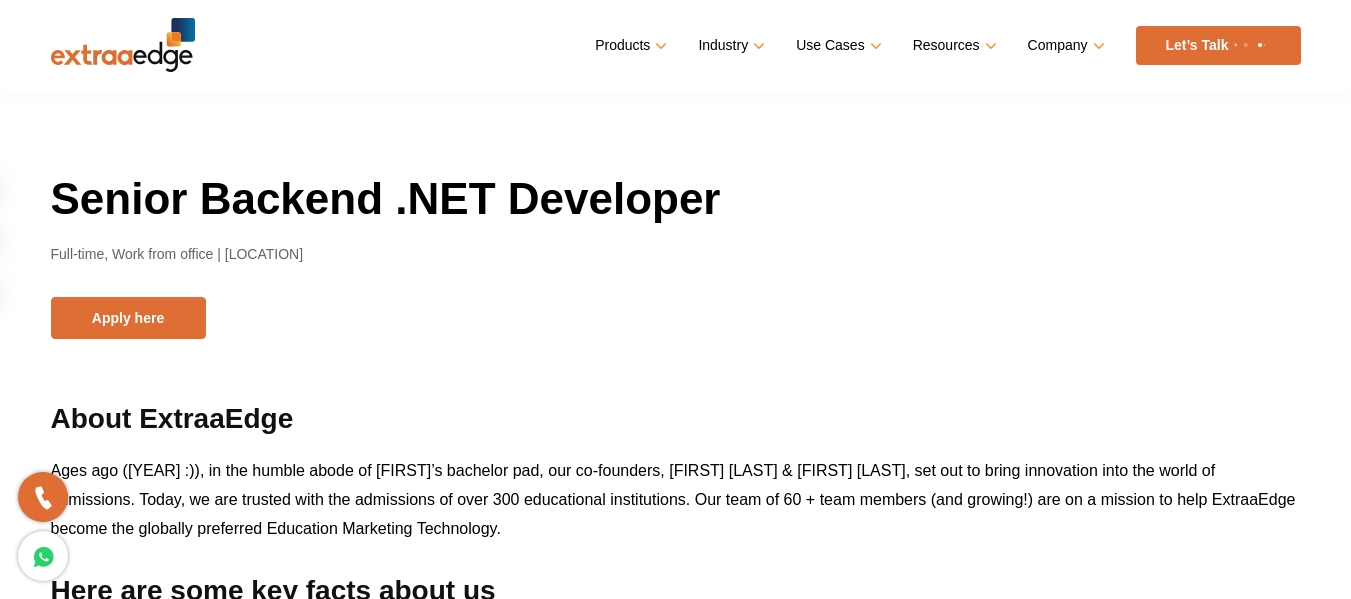 scroll, scrollTop: 0, scrollLeft: 0, axis: both 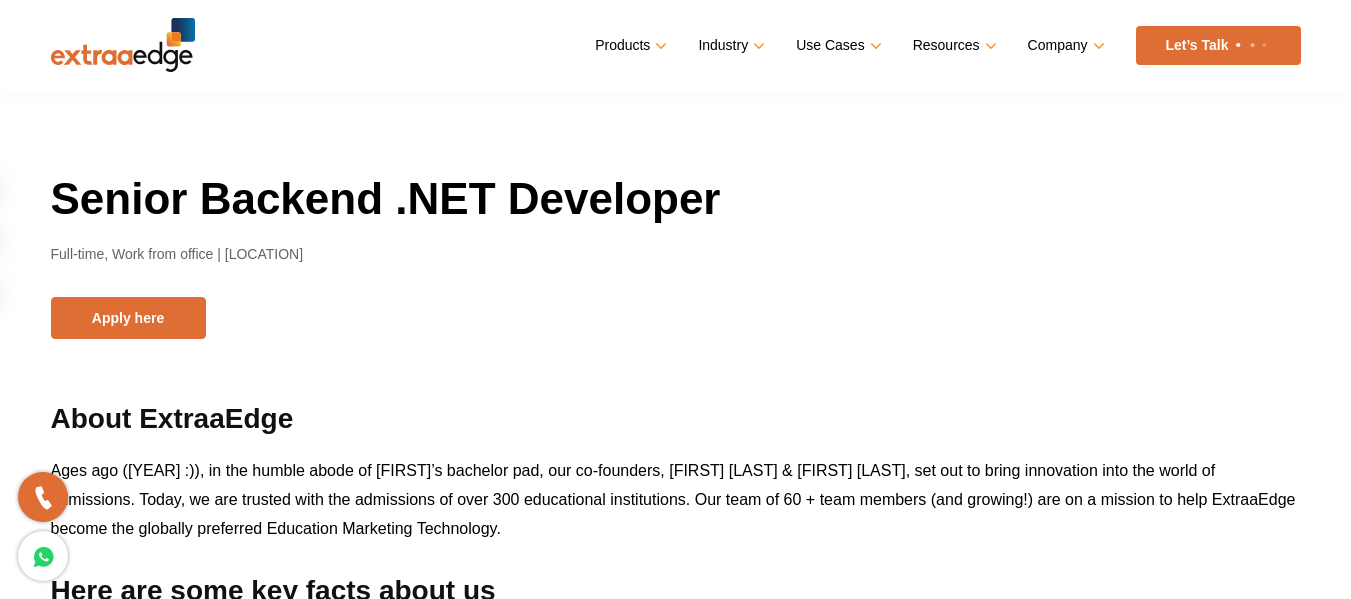 click on "Senior Backend .NET Developer
Full-time, Work from office | Pune
Apply here
About ExtraaEdge
Ages ago (2015 :)), in the humble abode of Abhishek’s bachelor pad, our co-founders, Abhishek Ballabh & Sushil Mundada, set out to bring innovation into the world of admissions. Today, we are trusted with the admissions of over 300 educational institutions. Our team of 60 + team members (and growing!) are on a mission to help ExtraaEdge become the globally preferred Education Marketing Technology.
Here are some key facts about us
Currently used by over 4000 admissions officers and 240 teams across the globe.
High growth rate.
Rapid technological advancements. In a short span of 5 years at par with some of the market leaders.
End to End education-focused, customized tools.
What we love solving for
Building advanced technology that solves specific business problems and gives" at bounding box center [676, 1629] 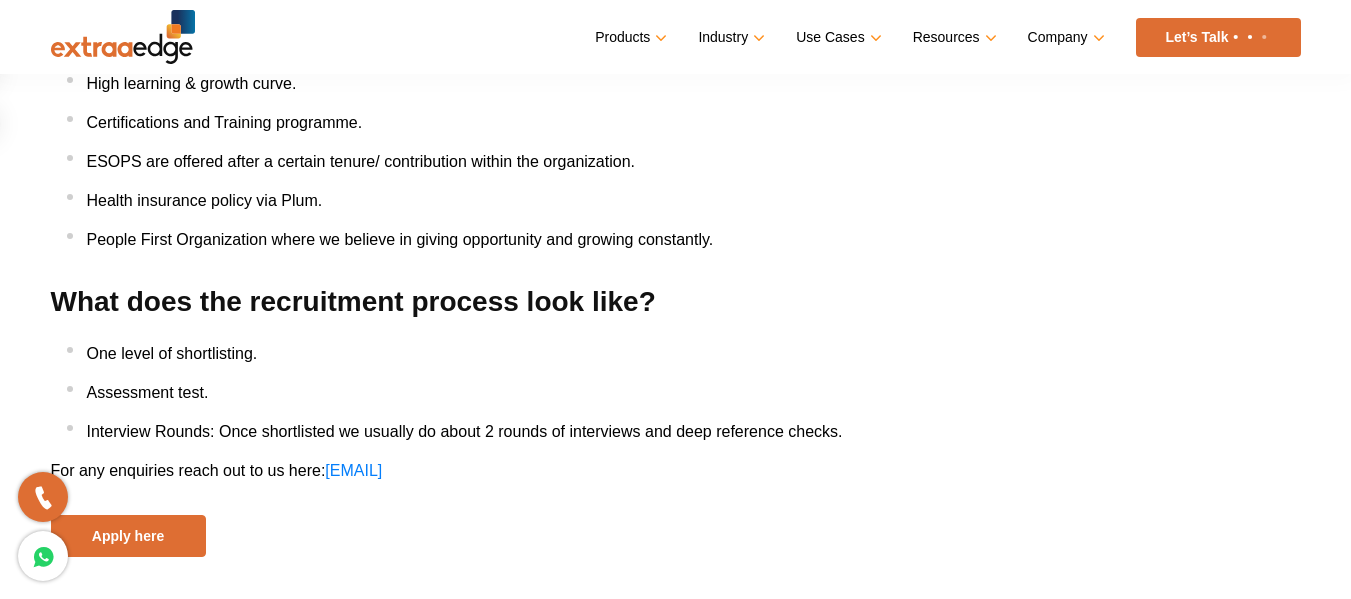 scroll, scrollTop: 2560, scrollLeft: 0, axis: vertical 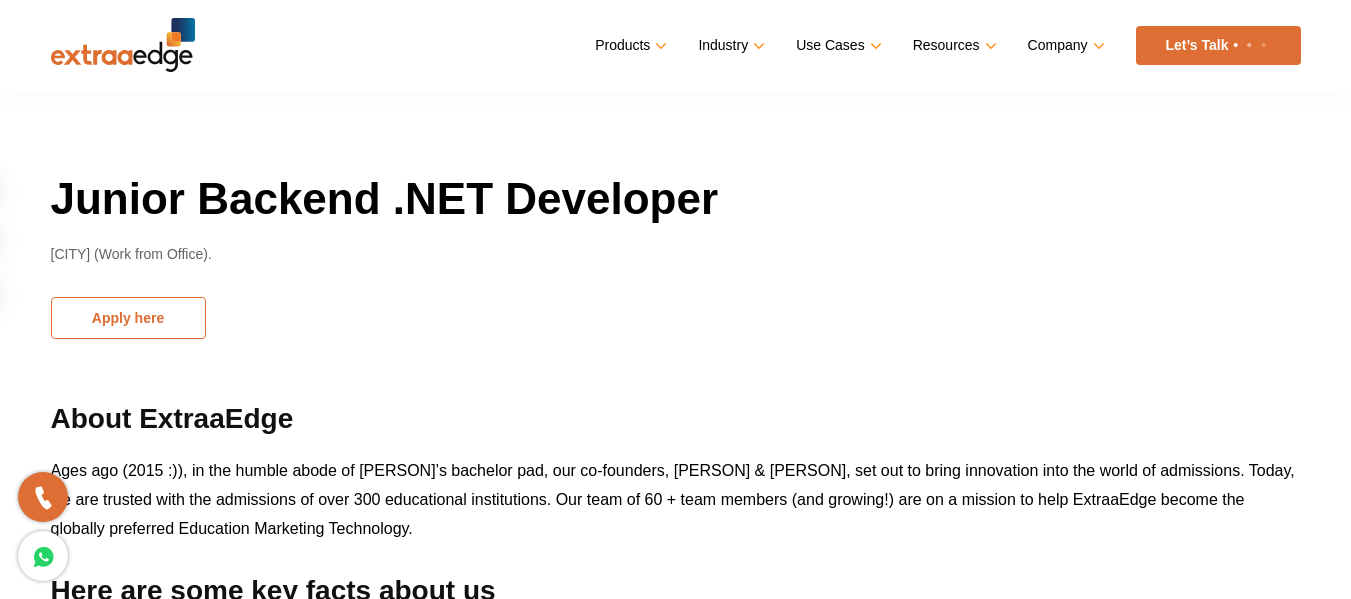 click on "Apply here" at bounding box center [128, 318] 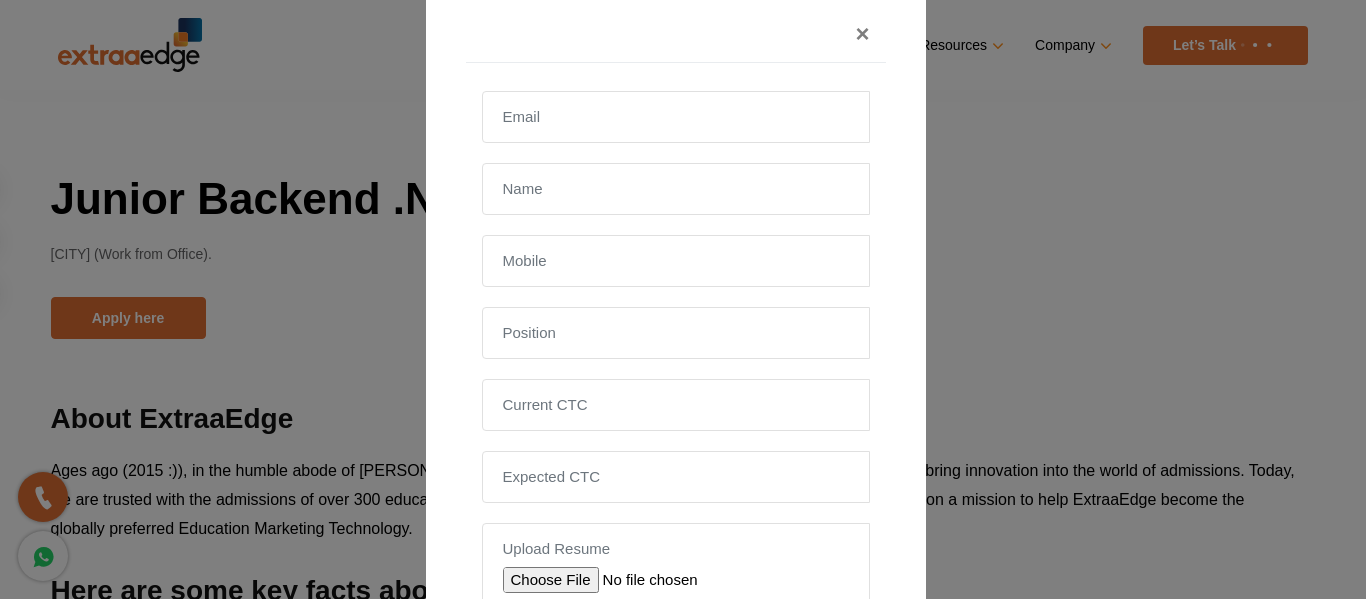 scroll, scrollTop: 53, scrollLeft: 0, axis: vertical 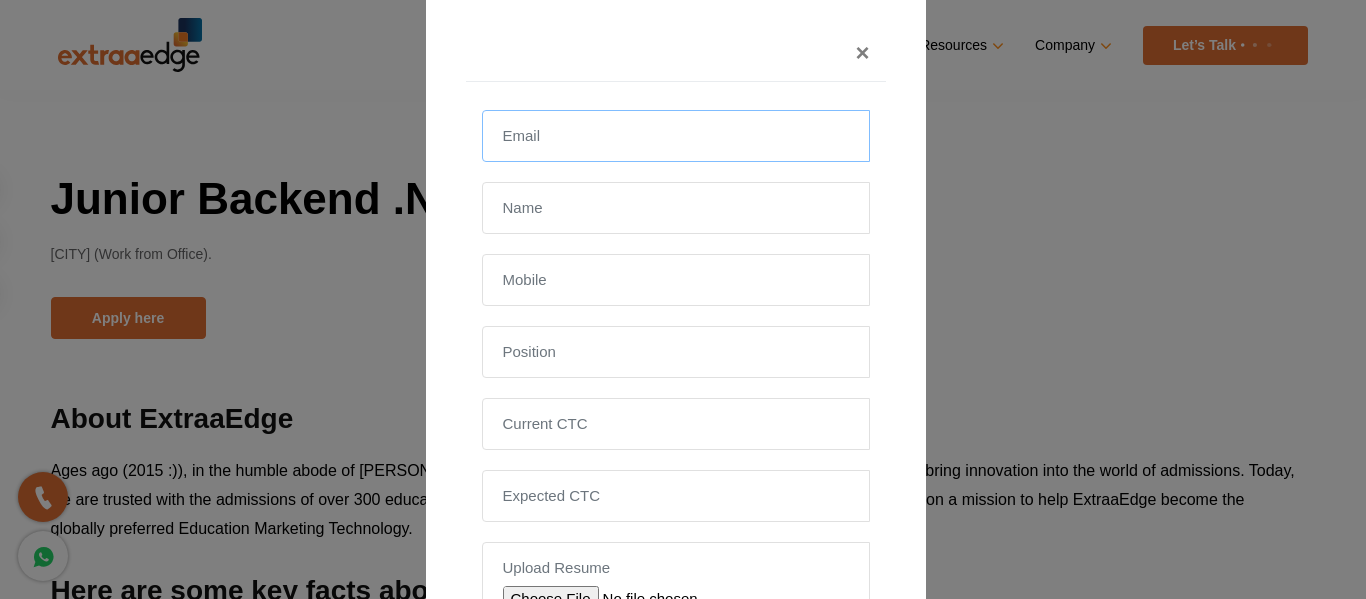 click at bounding box center (676, 136) 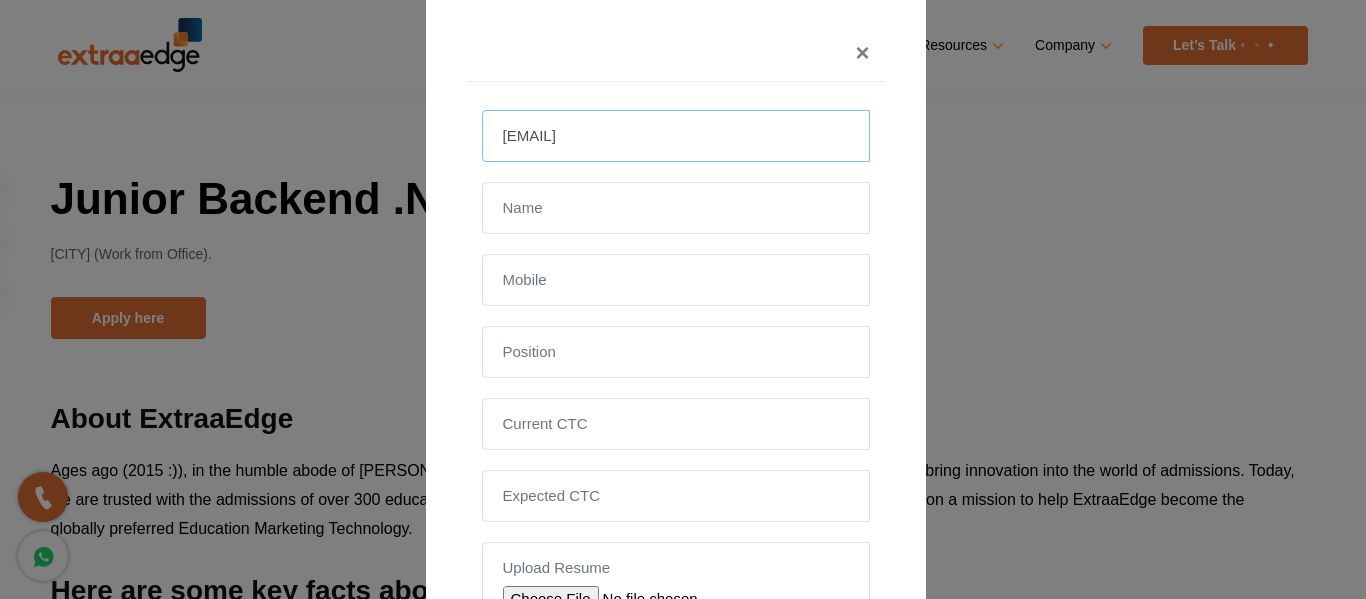 type on "[EMAIL]" 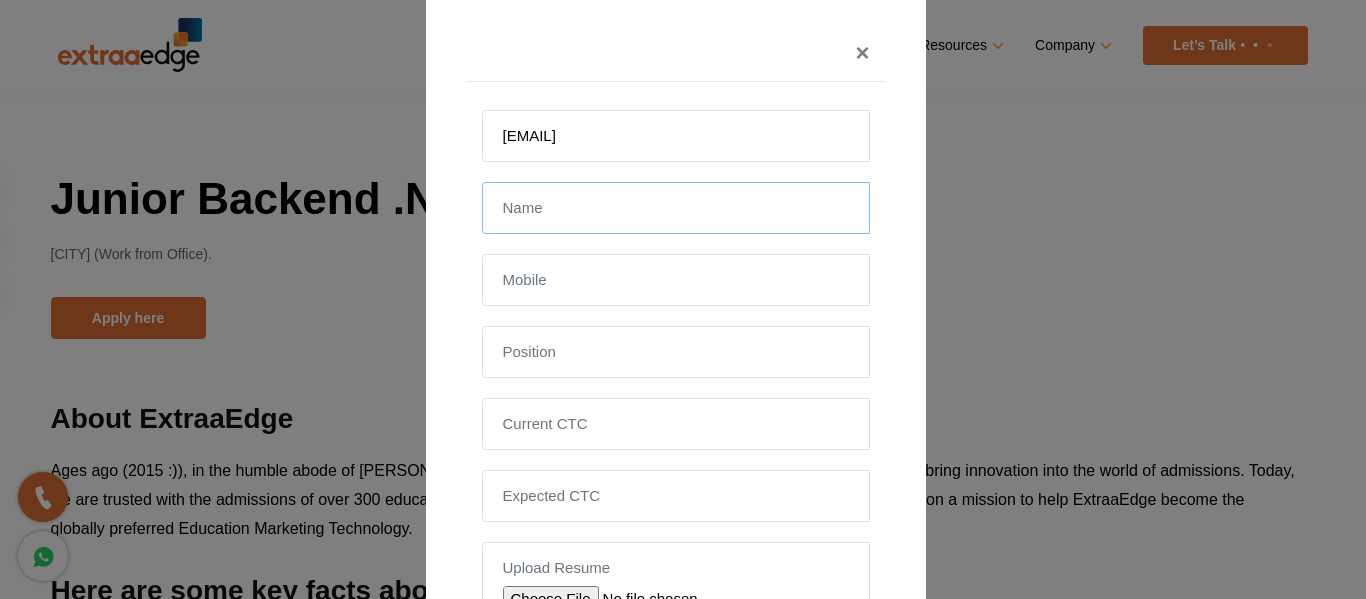 click at bounding box center (676, 208) 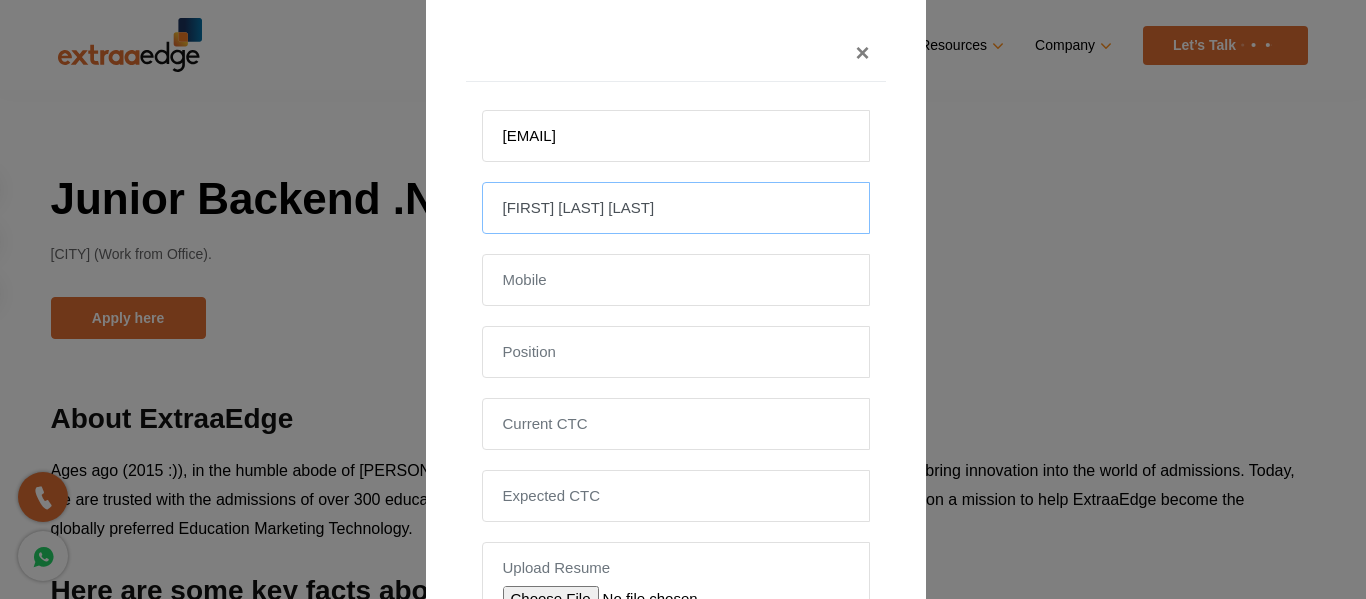type on "[FIRST] [LAST] [LAST]" 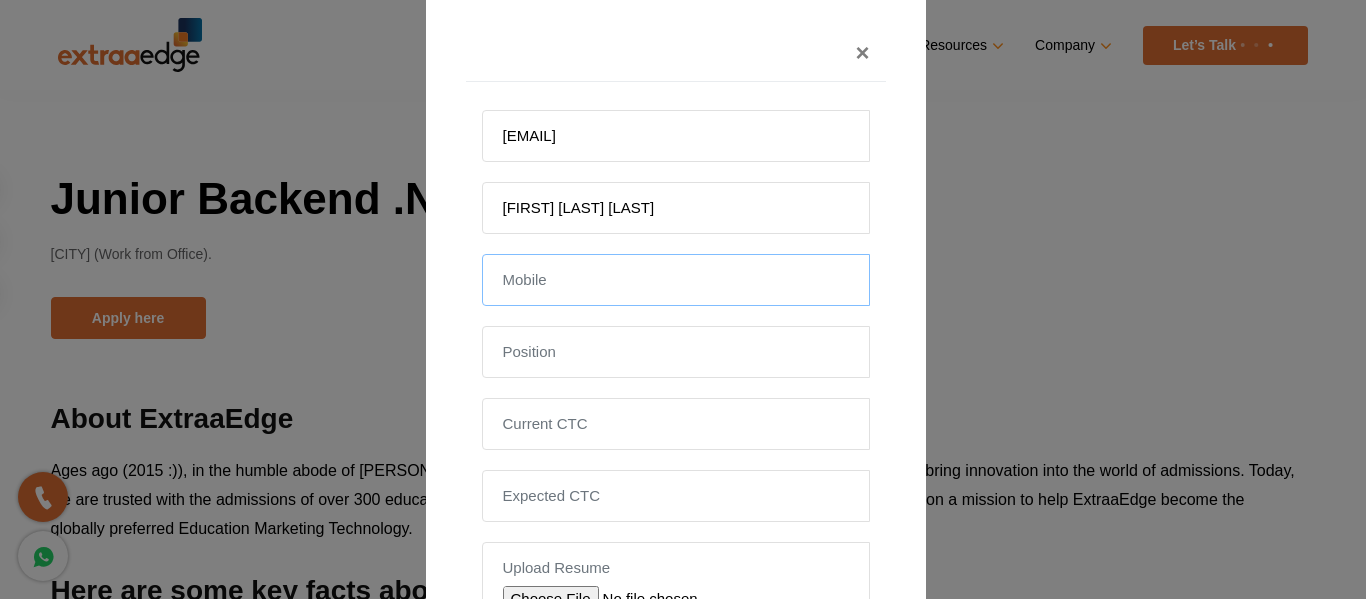 click at bounding box center [676, 280] 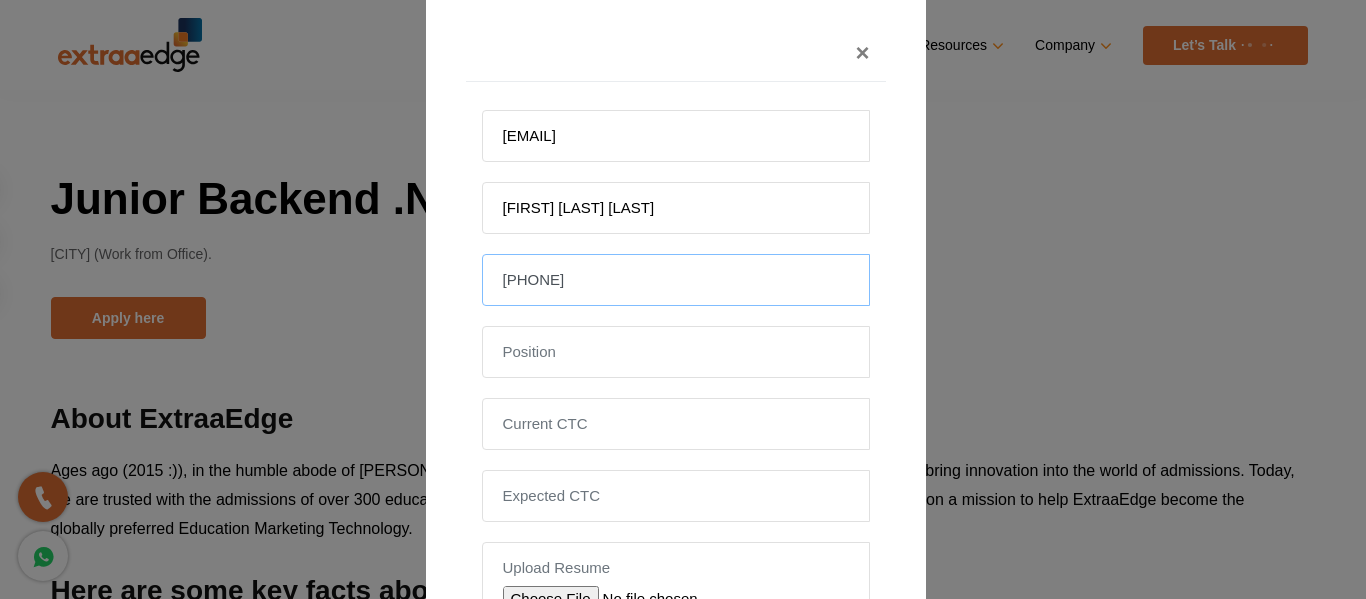 type on "[PHONE]" 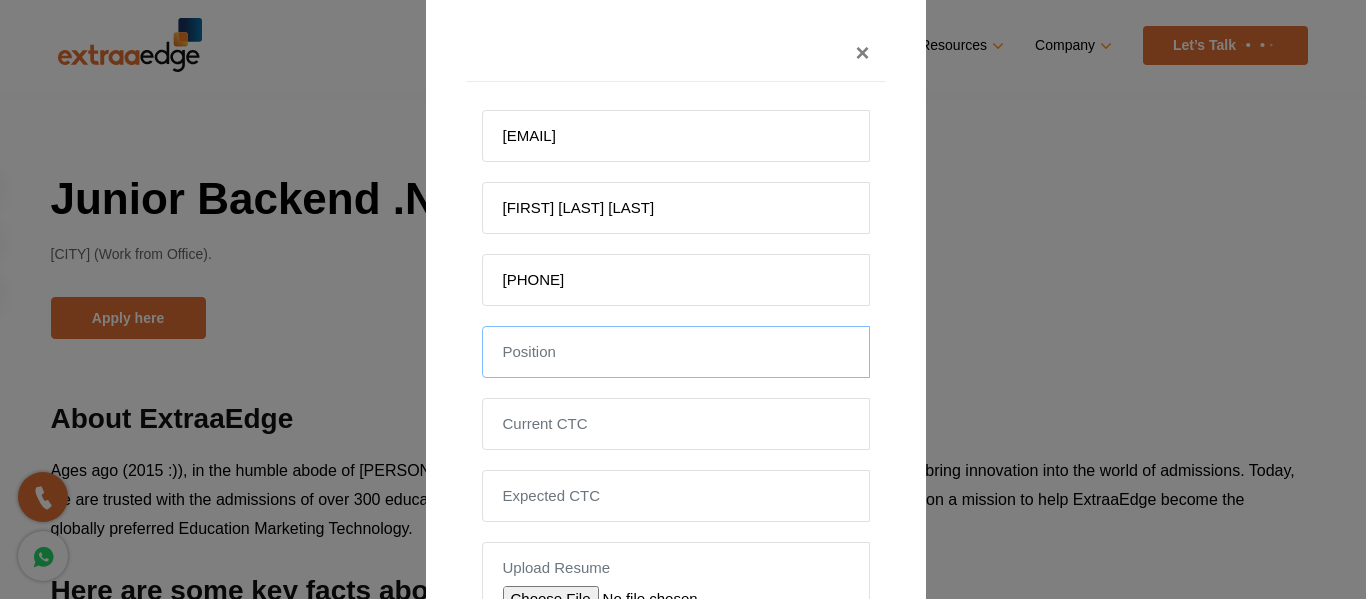 click at bounding box center (676, 352) 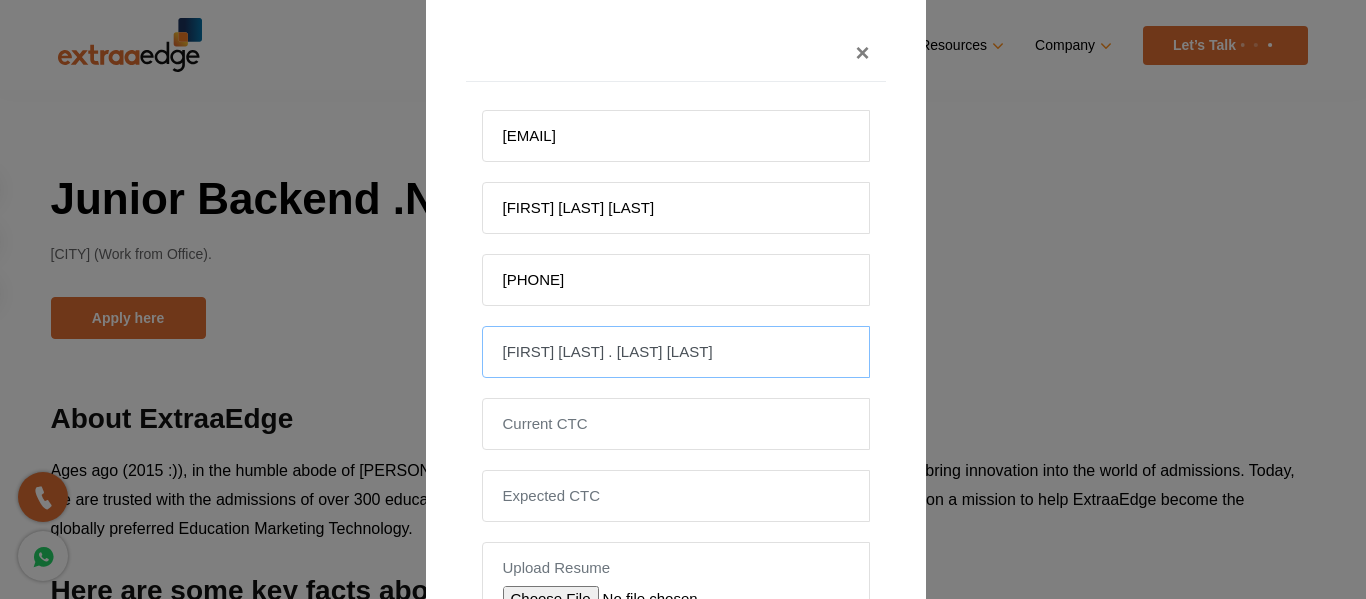 type on "[FIRST] [LAST] . [LAST] [LAST]" 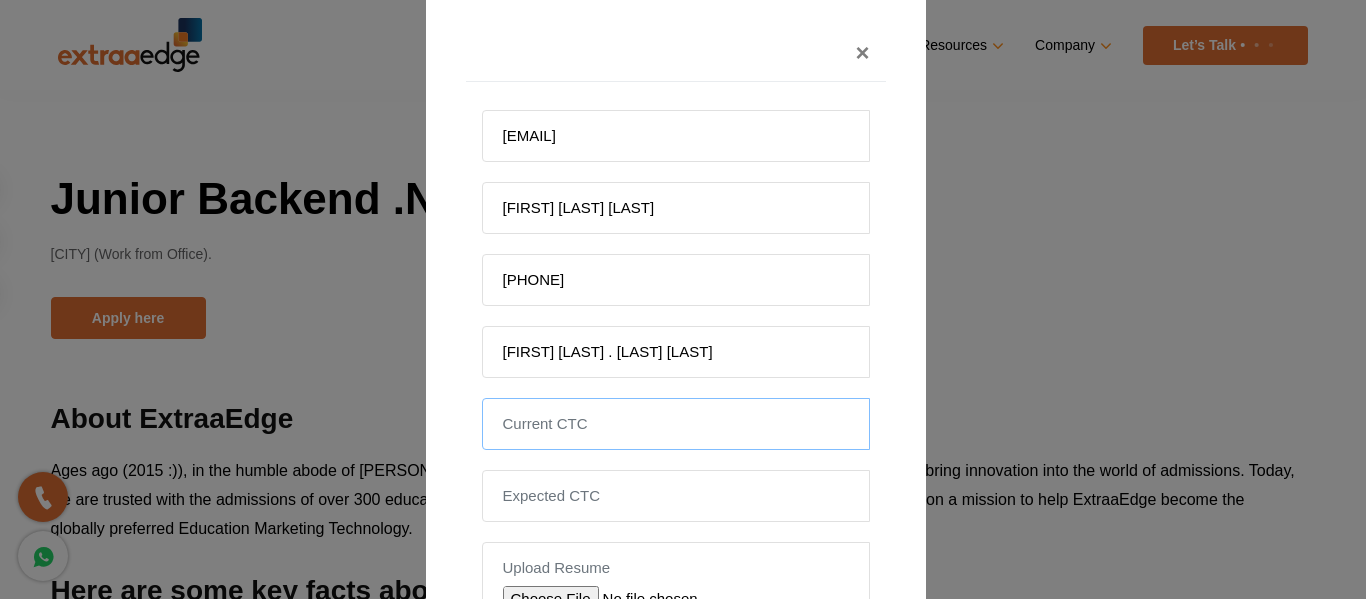 click at bounding box center [676, 424] 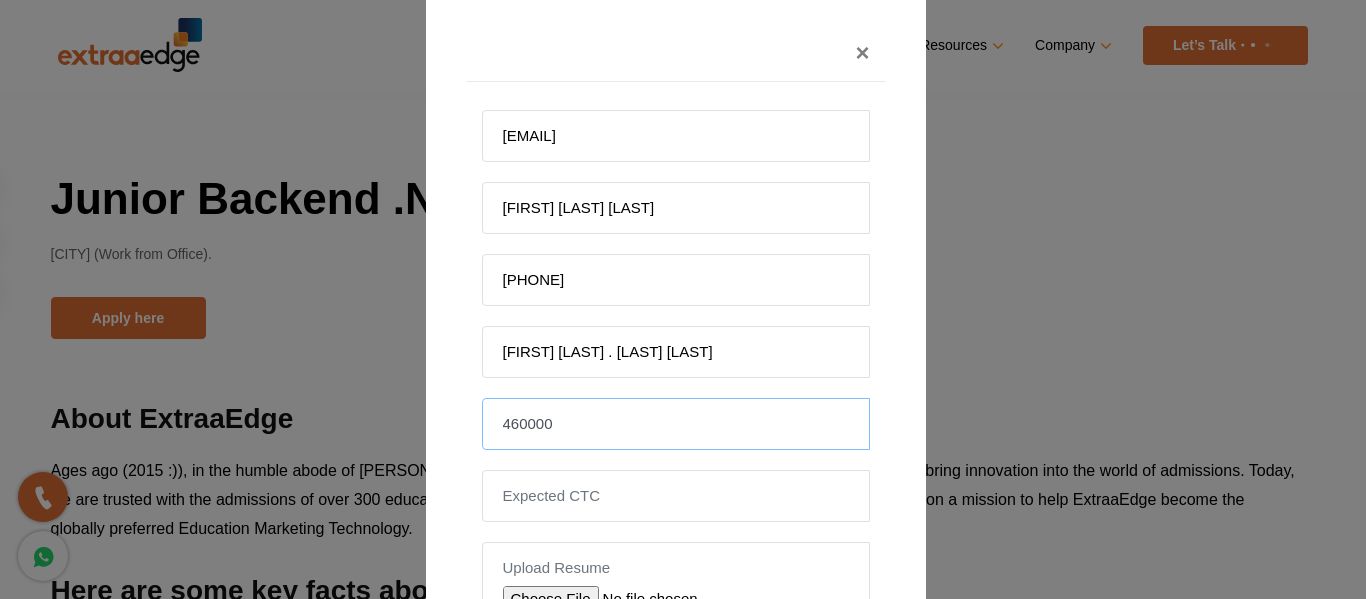 type on "460000" 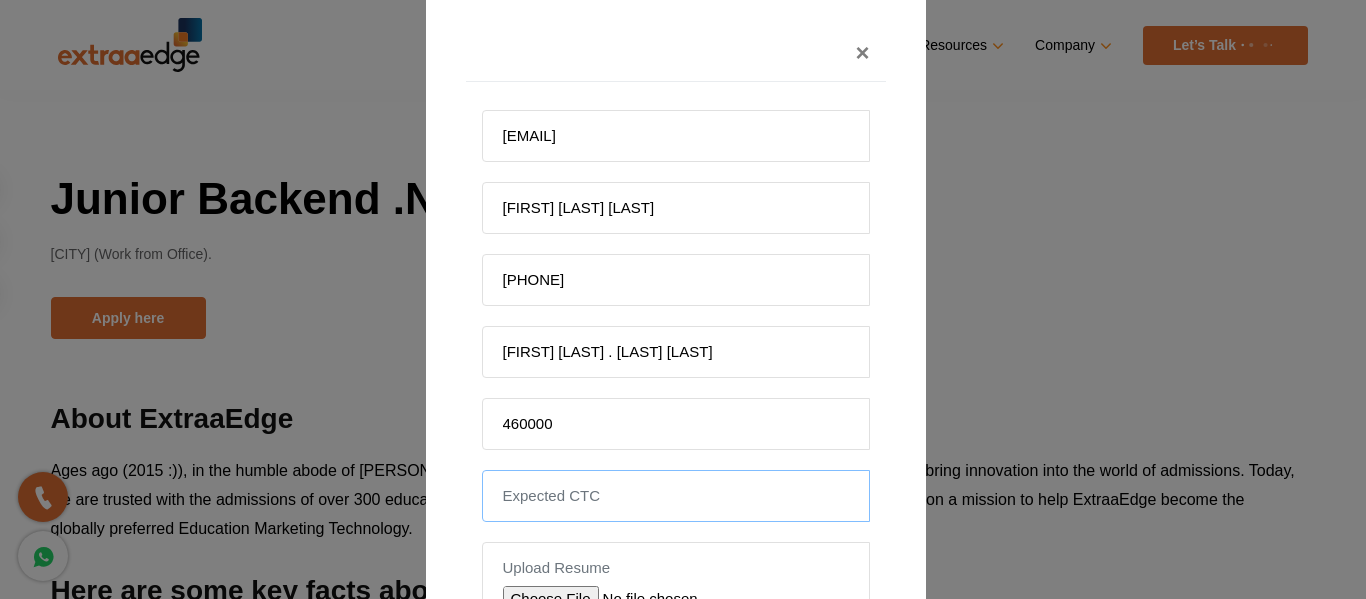 click at bounding box center [676, 496] 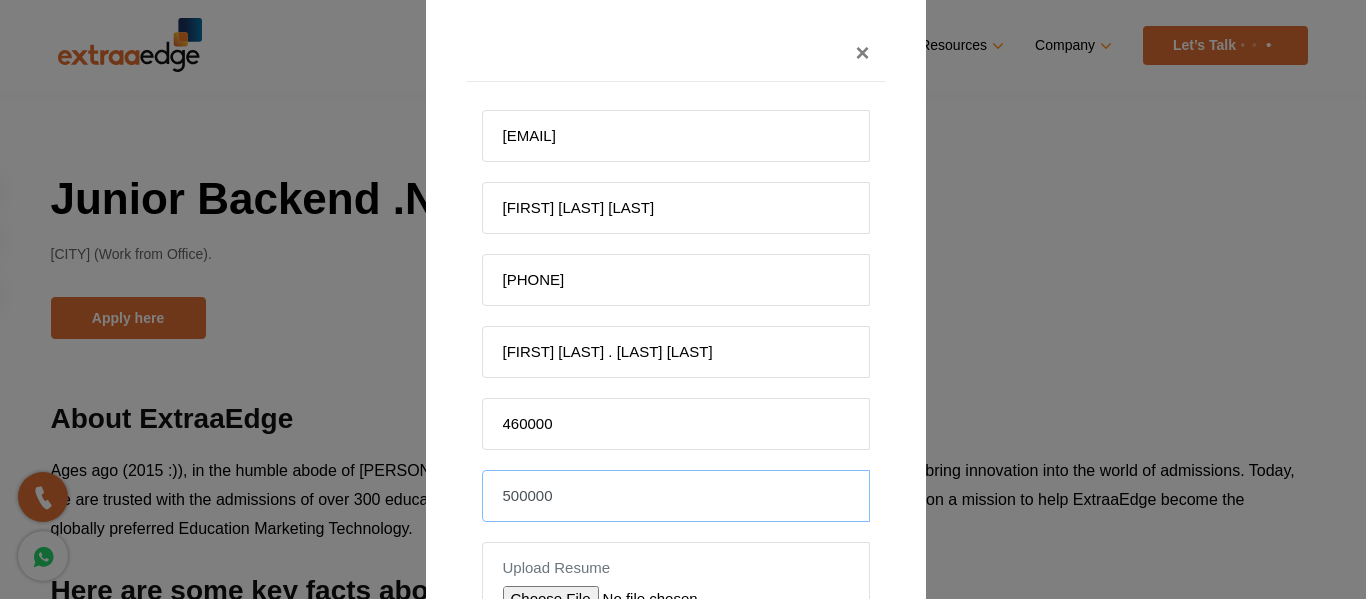 type on "500000" 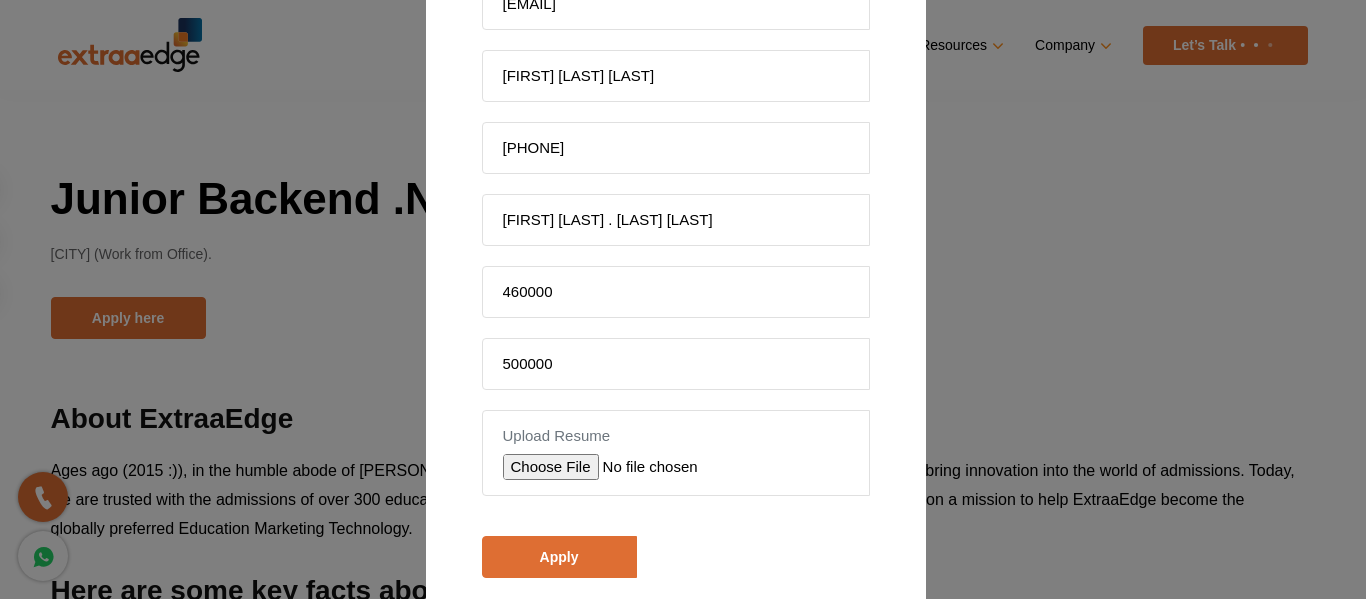 scroll, scrollTop: 186, scrollLeft: 0, axis: vertical 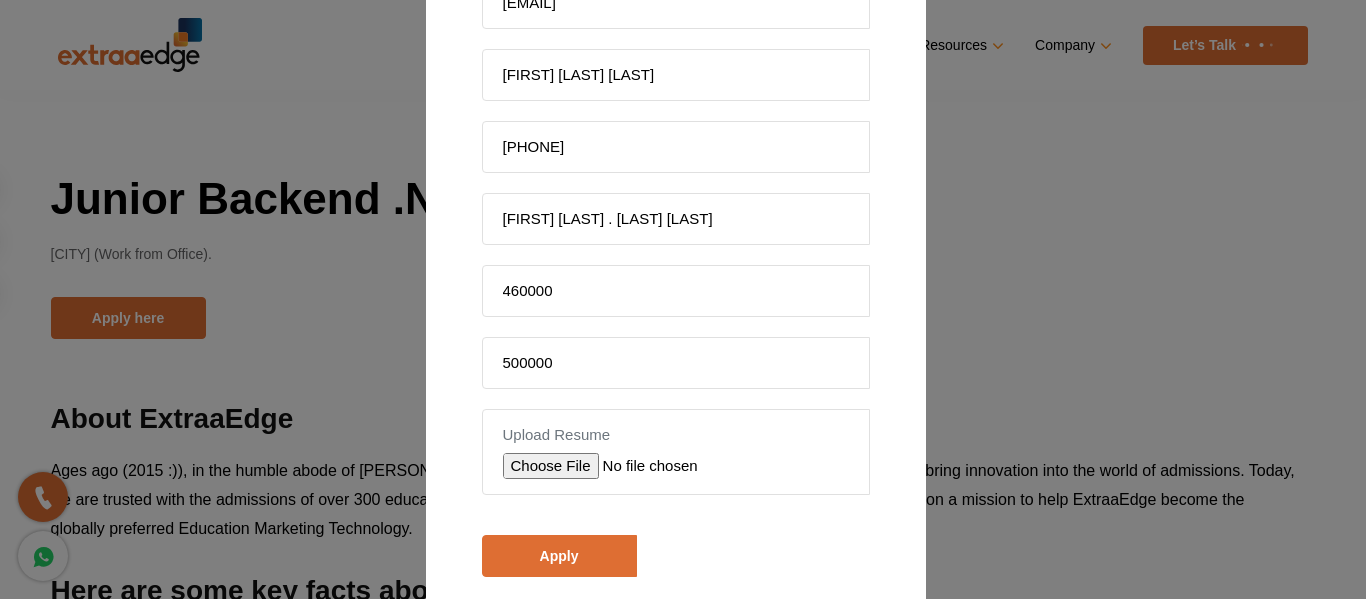 click at bounding box center (645, 466) 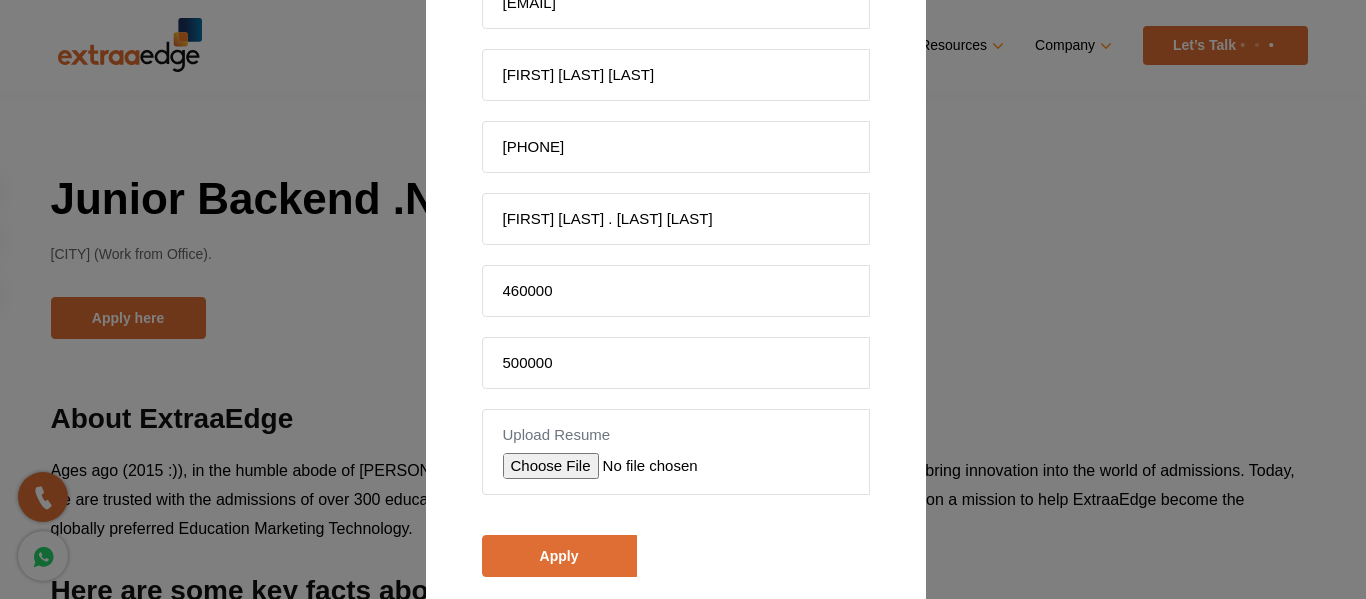 type on "C:\fakepath\[FIRST] [LAST](CV) .pdf" 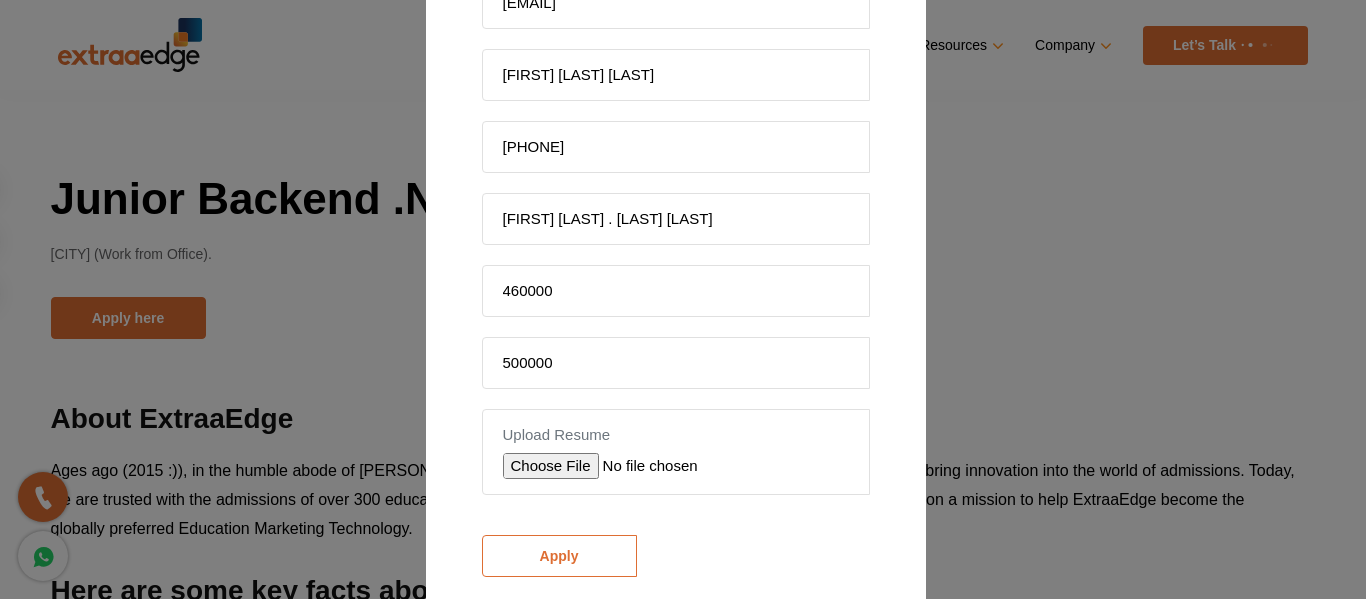 click on "Apply" at bounding box center (559, 556) 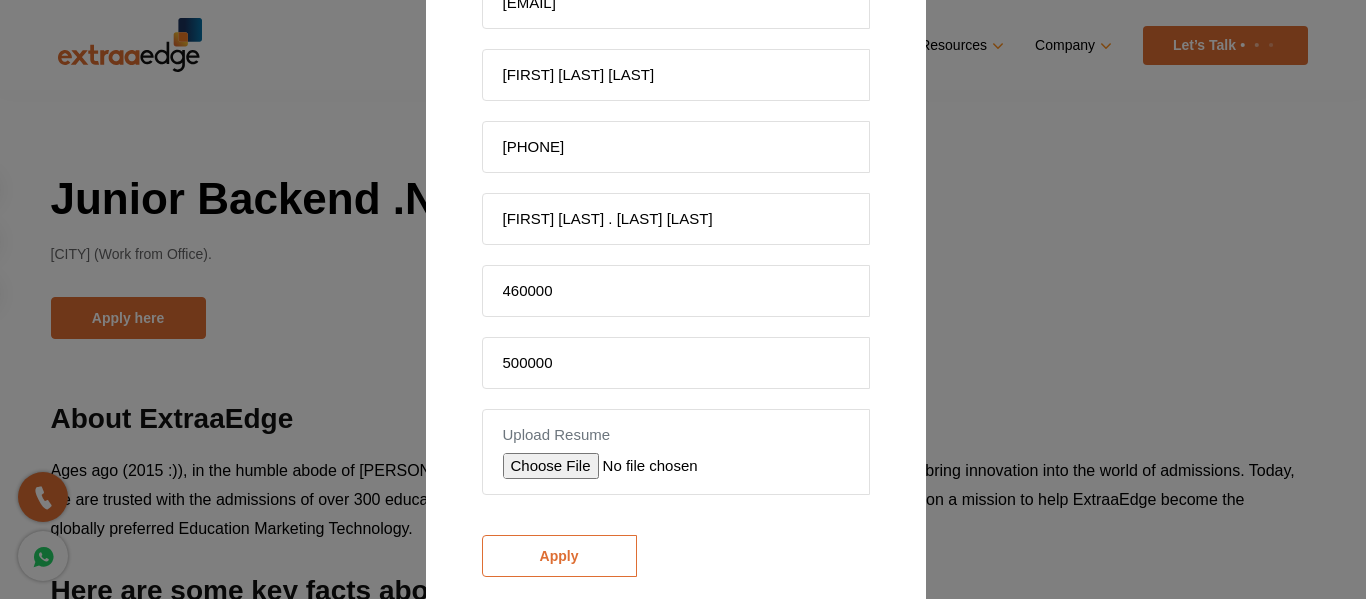 click on "Apply" at bounding box center (559, 556) 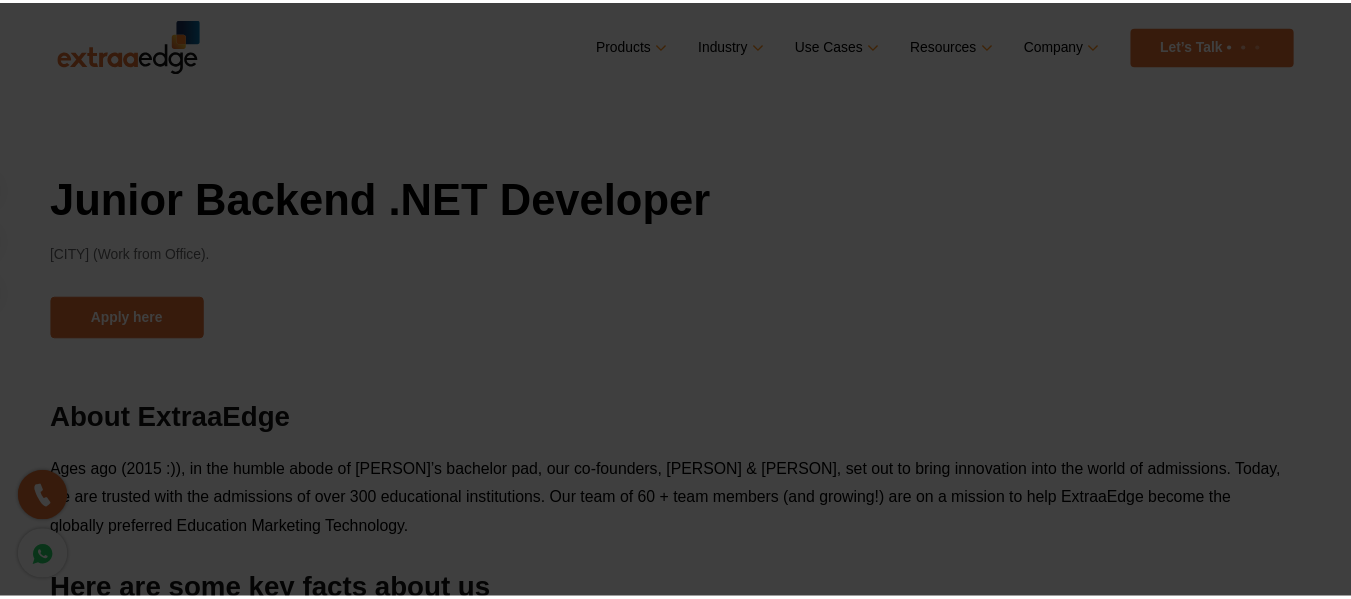 scroll, scrollTop: 244, scrollLeft: 0, axis: vertical 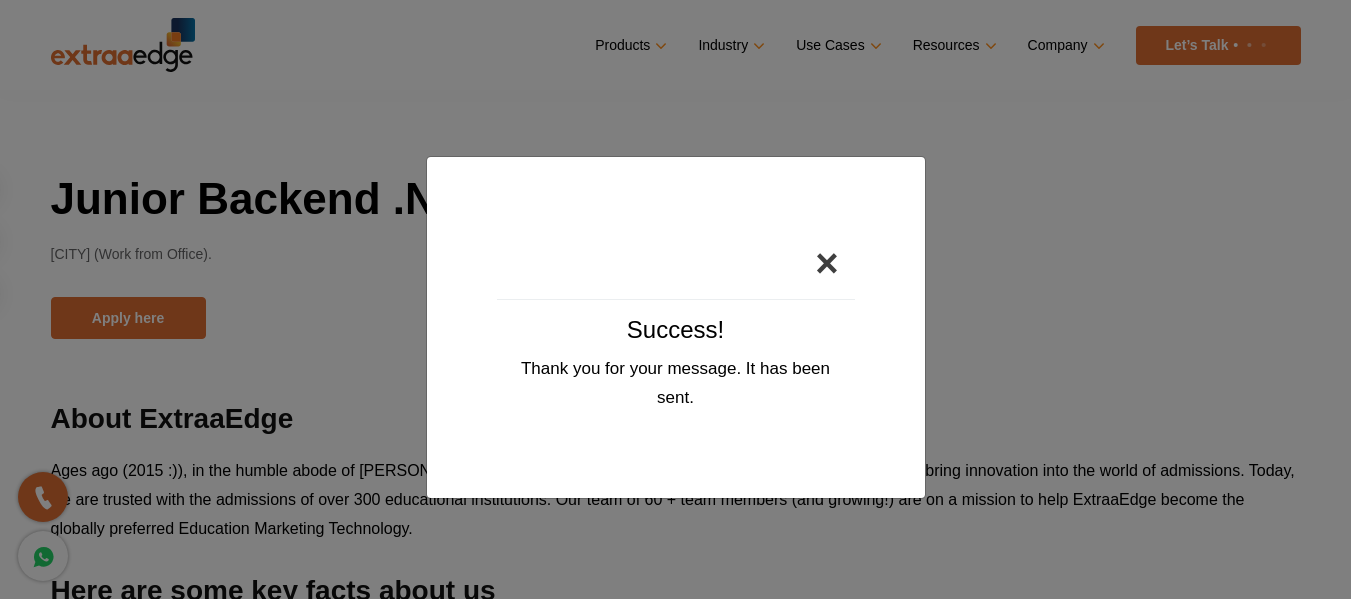 click on "×" at bounding box center [826, 263] 